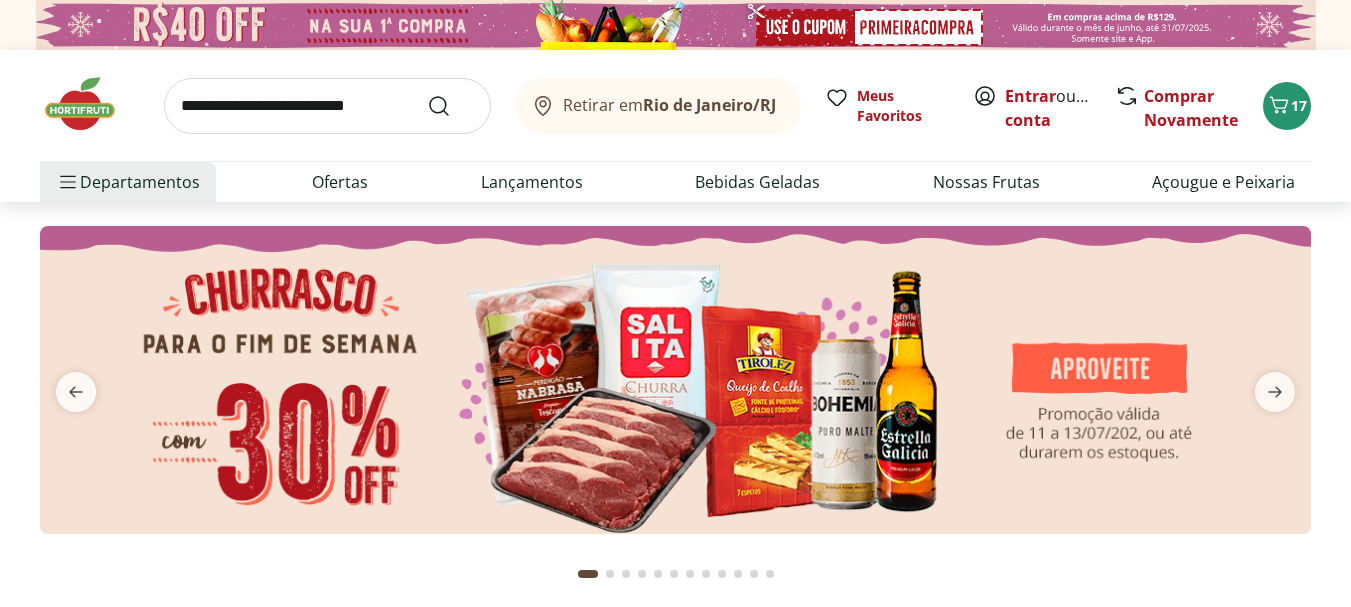 scroll, scrollTop: 0, scrollLeft: 0, axis: both 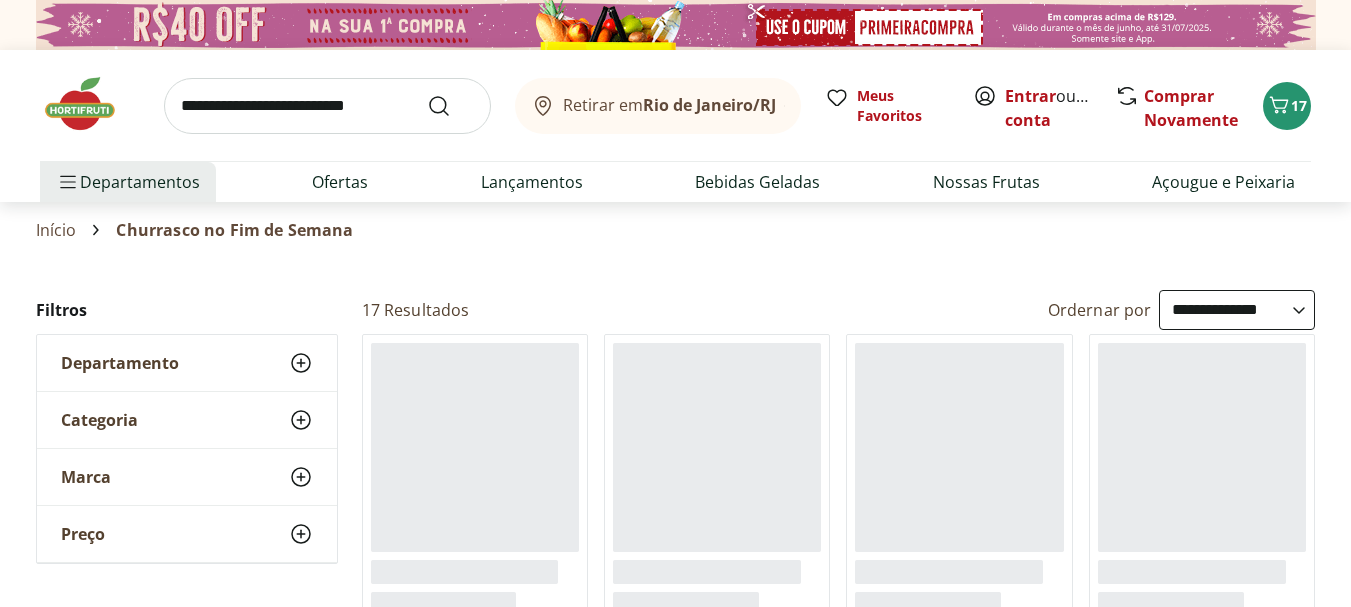 click at bounding box center (90, 104) 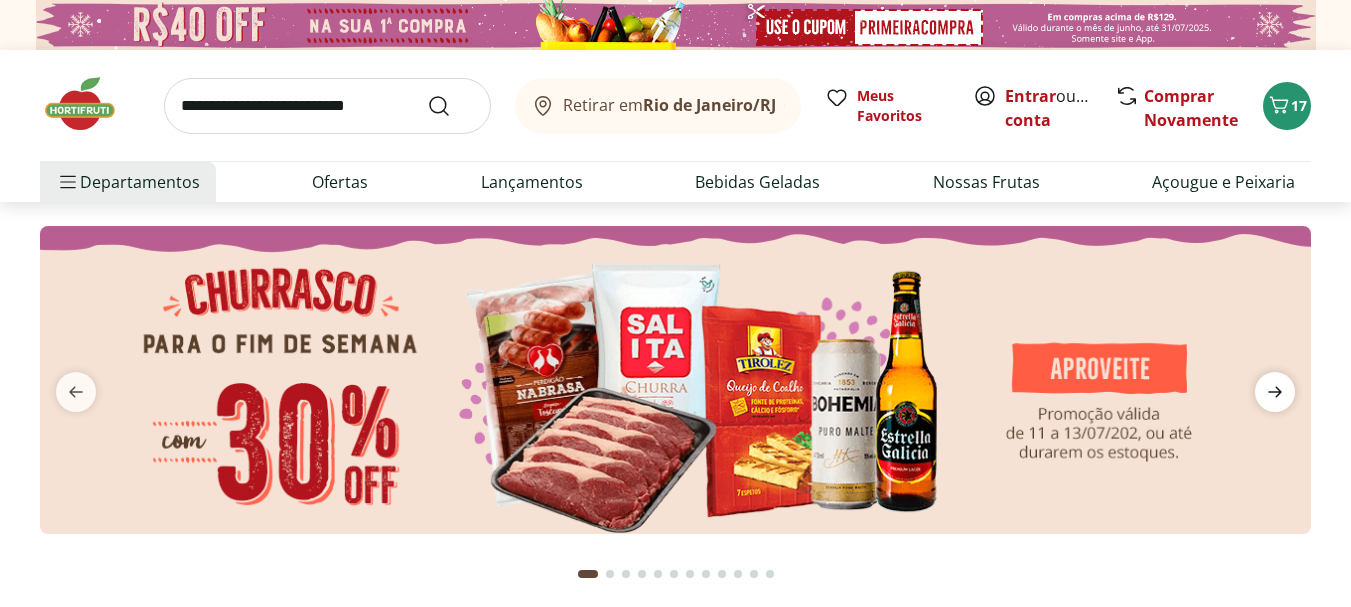 click 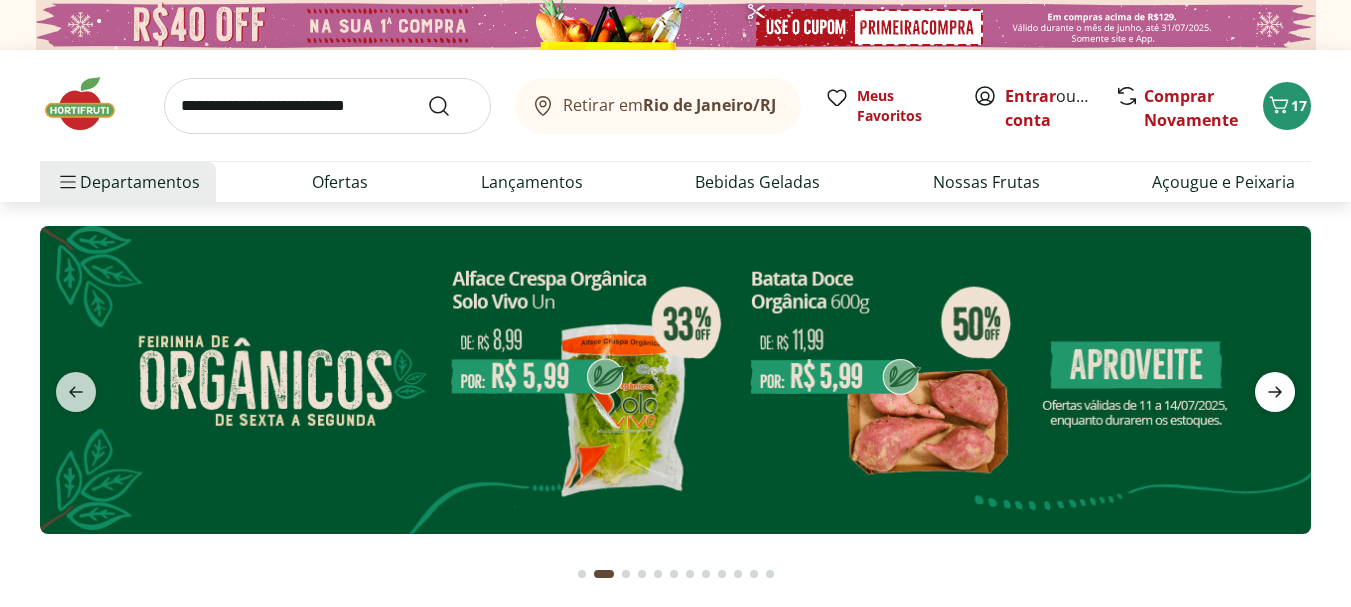 click 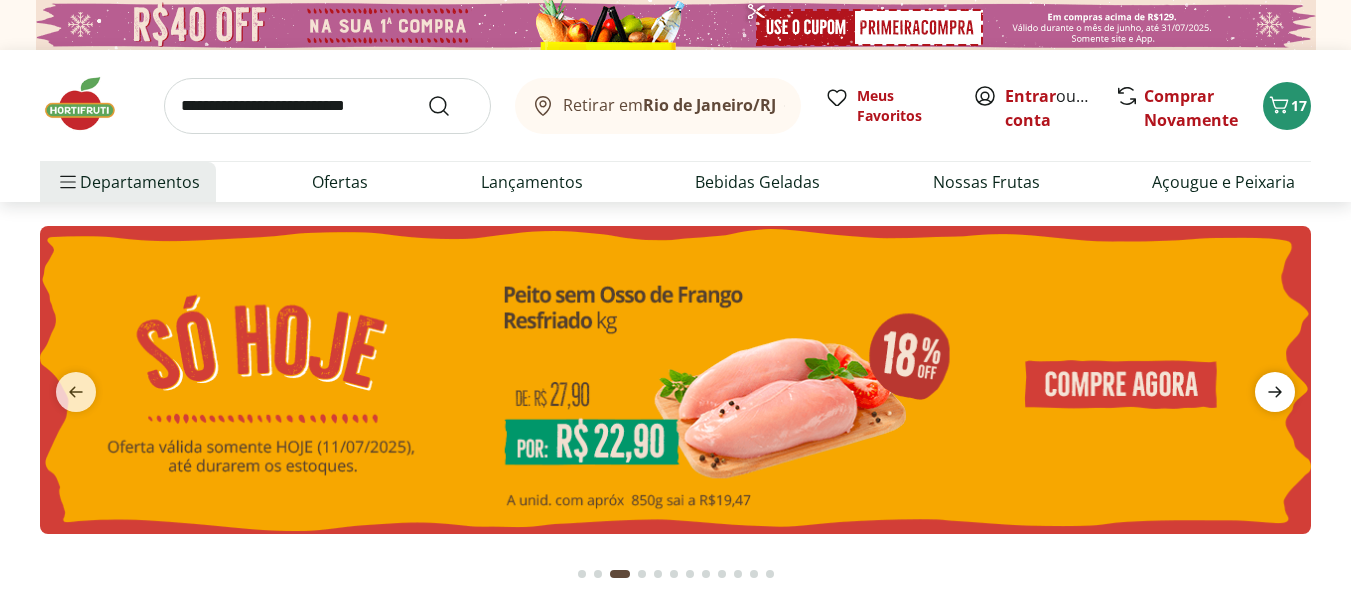 click 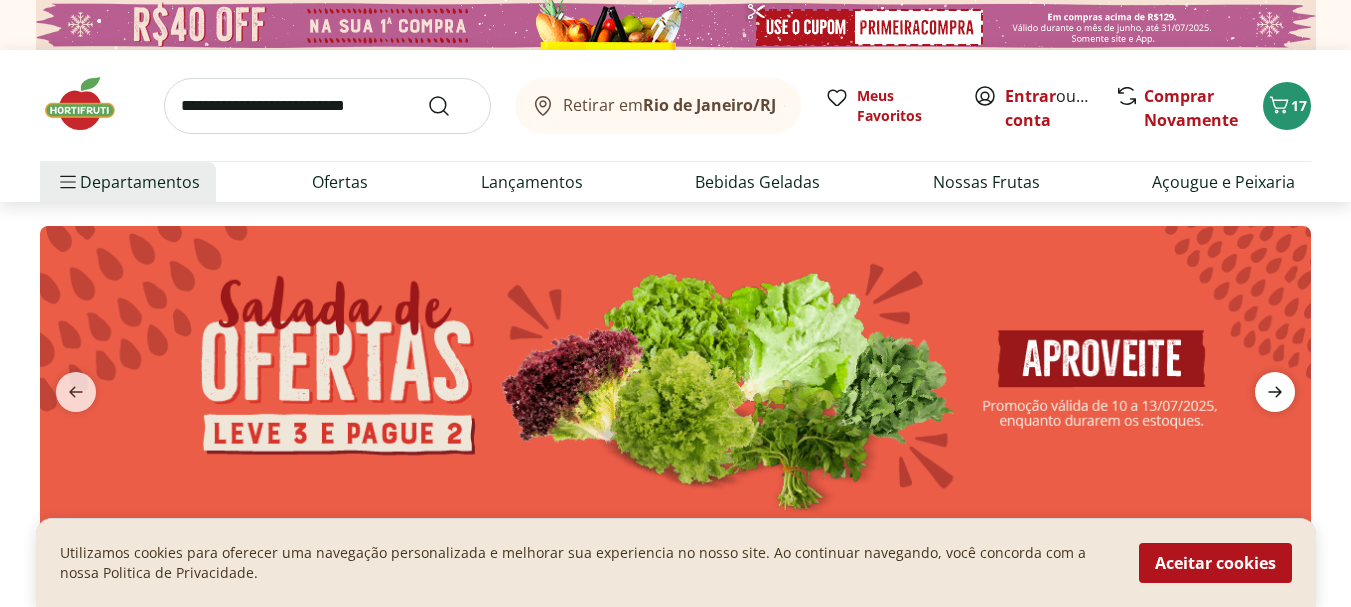 click 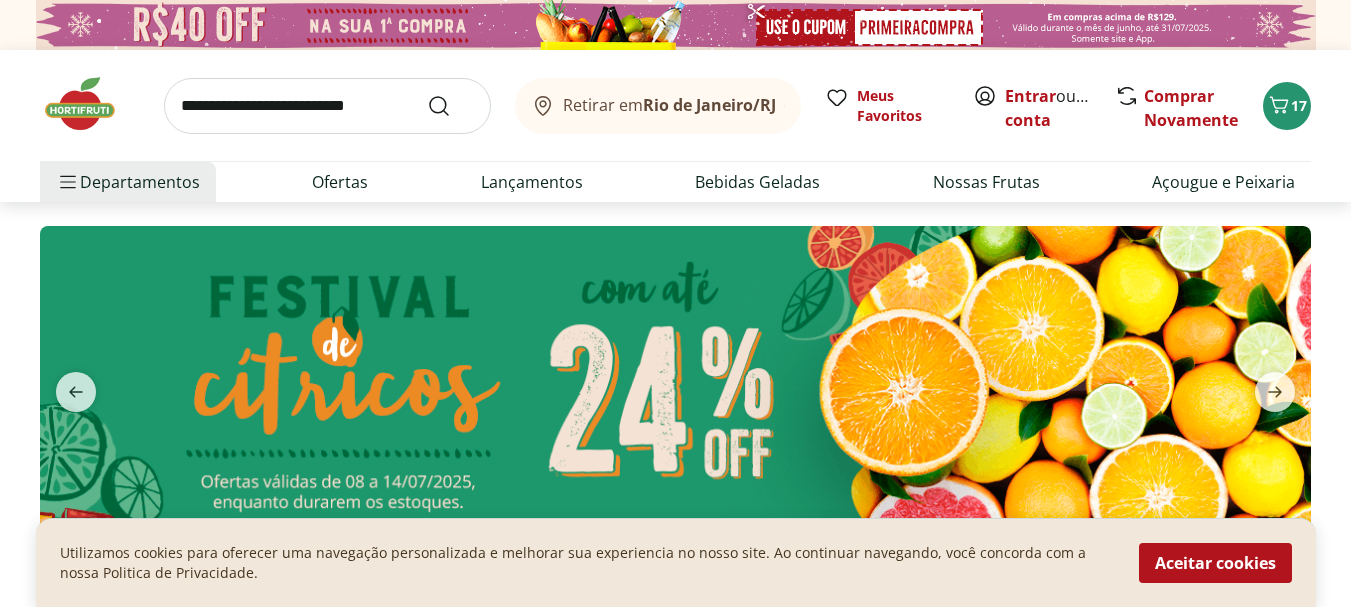 click at bounding box center (675, 380) 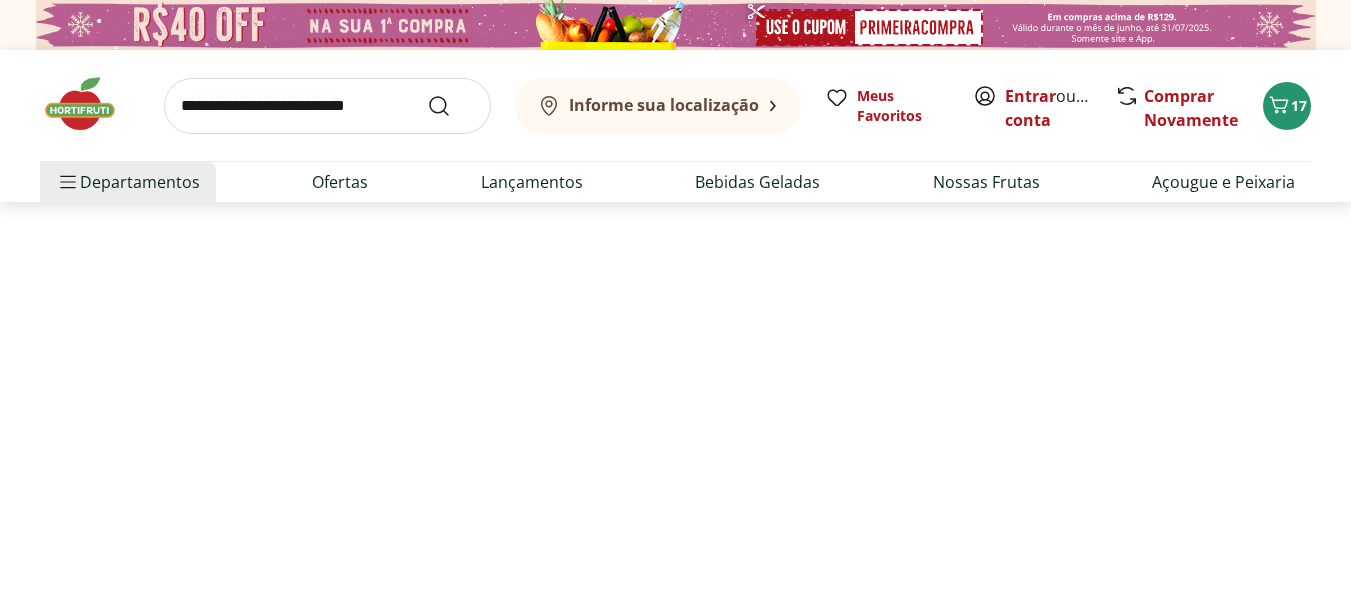 select on "**********" 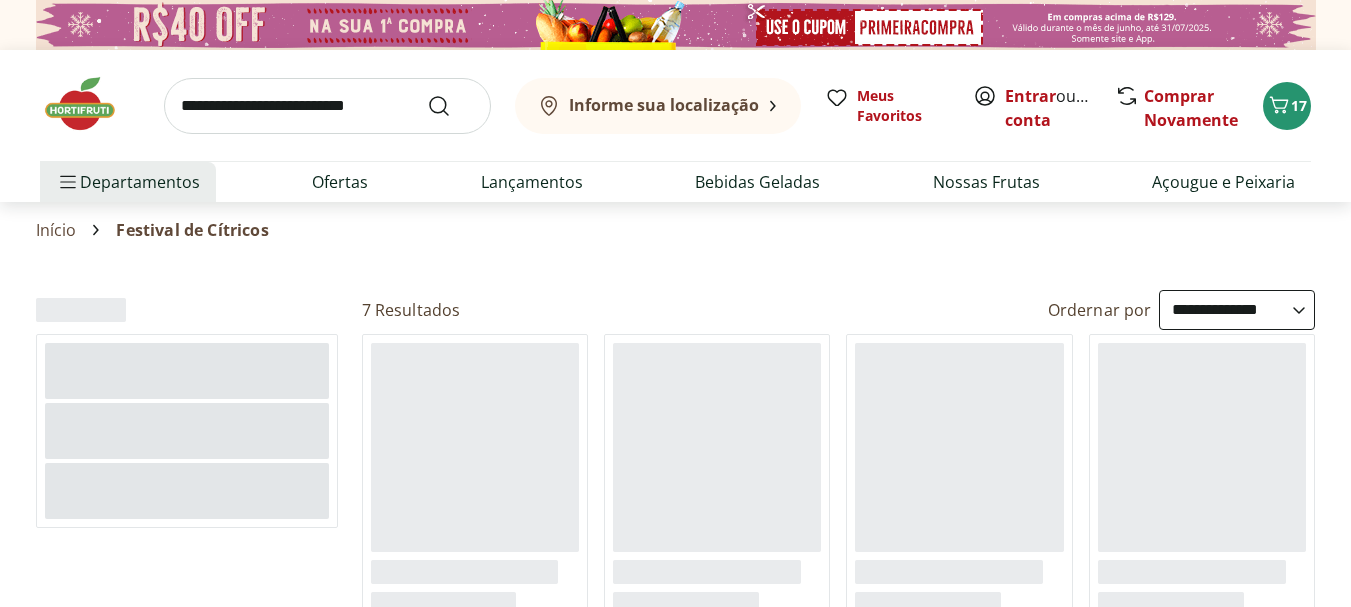 select on "**********" 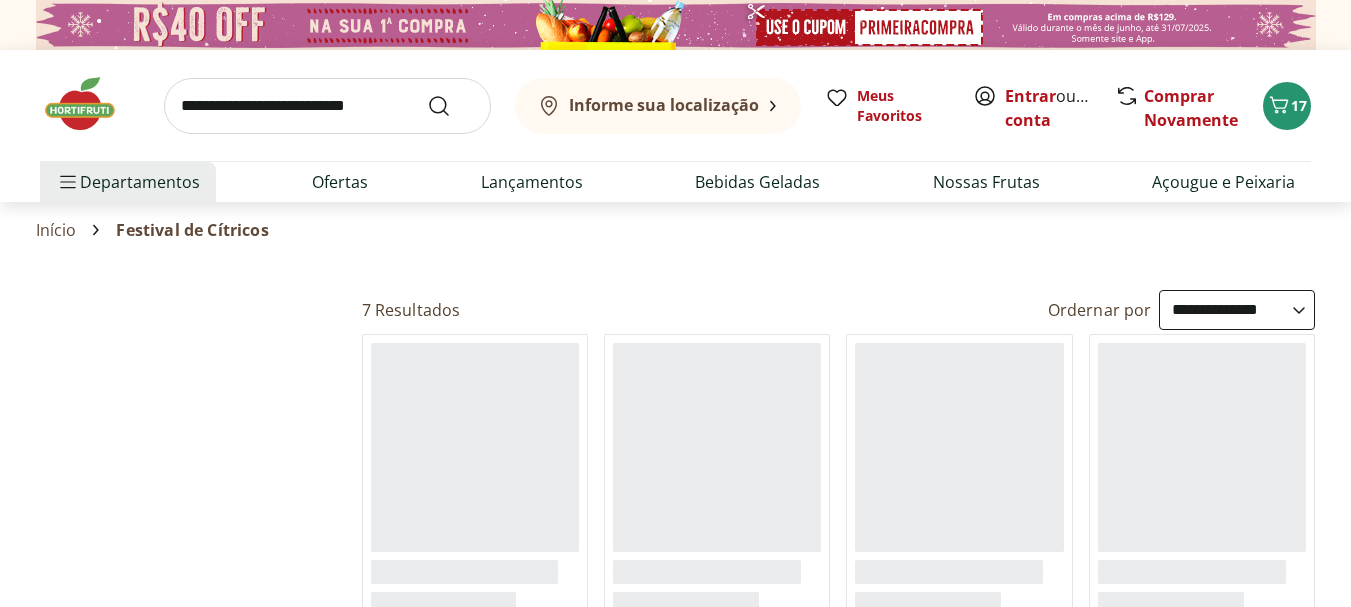 select on "**********" 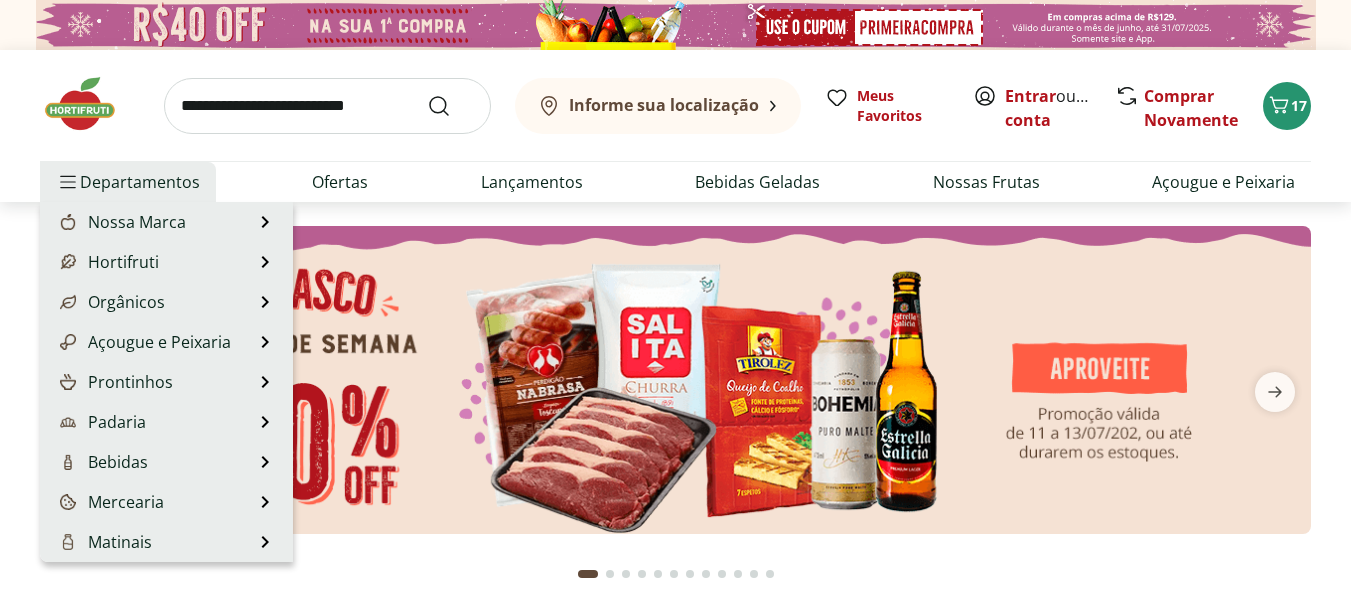 scroll, scrollTop: 0, scrollLeft: 0, axis: both 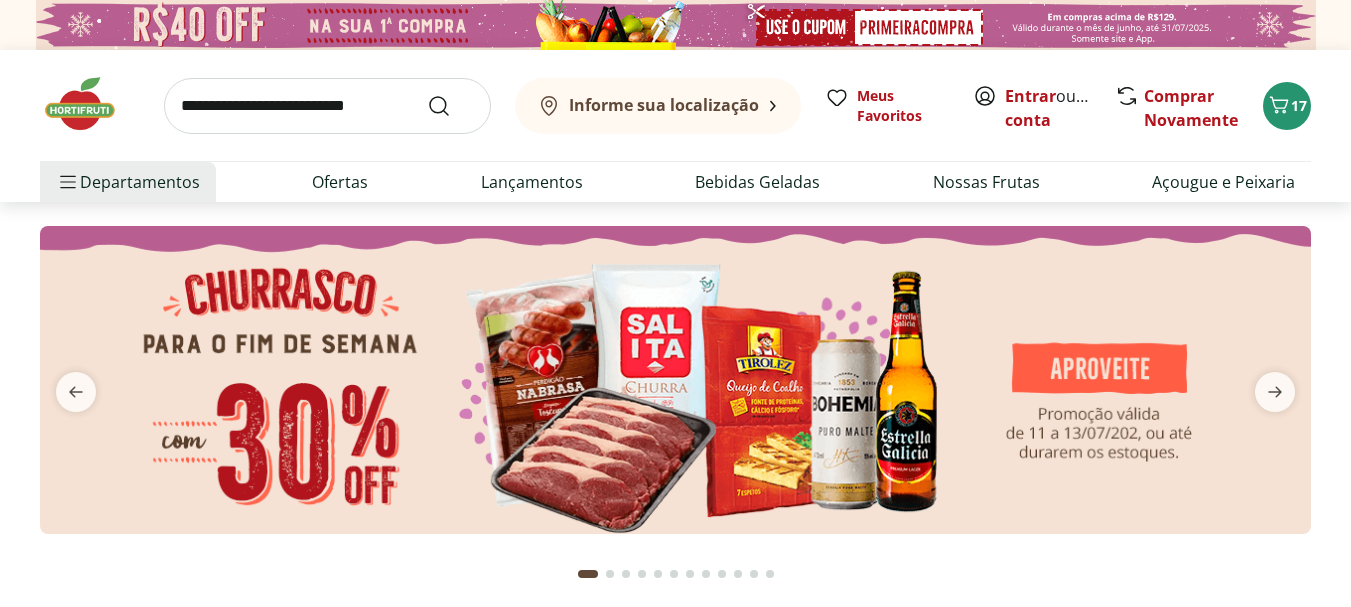 click at bounding box center [90, 104] 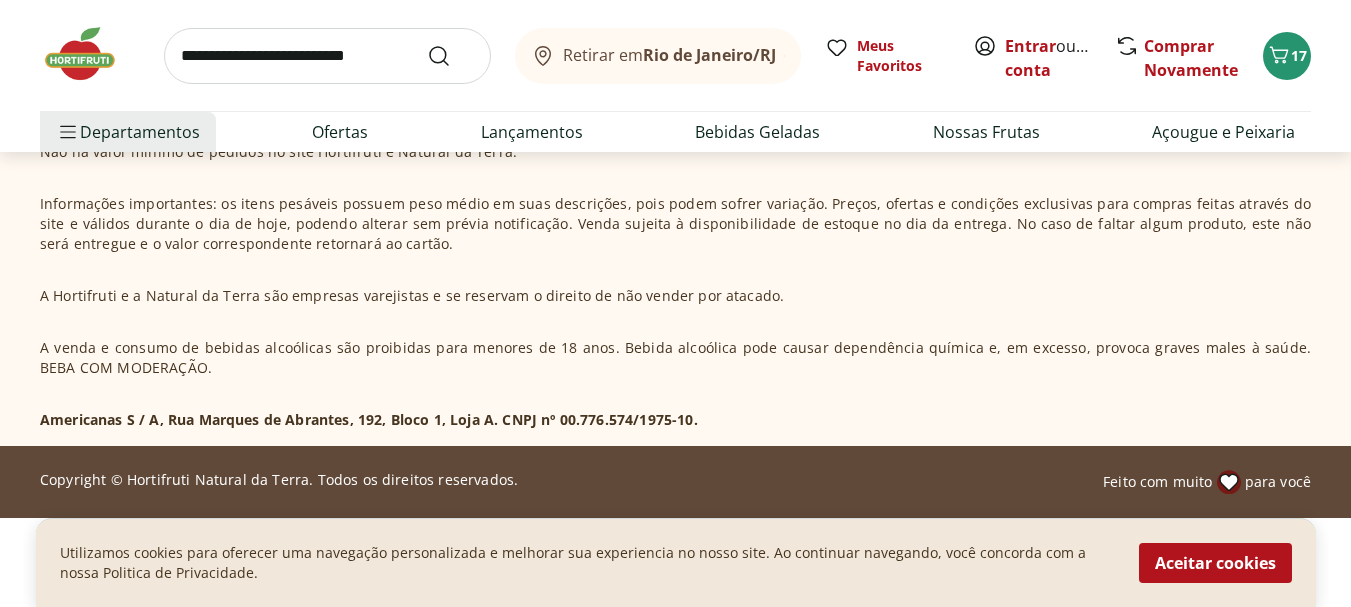 scroll, scrollTop: 6690, scrollLeft: 0, axis: vertical 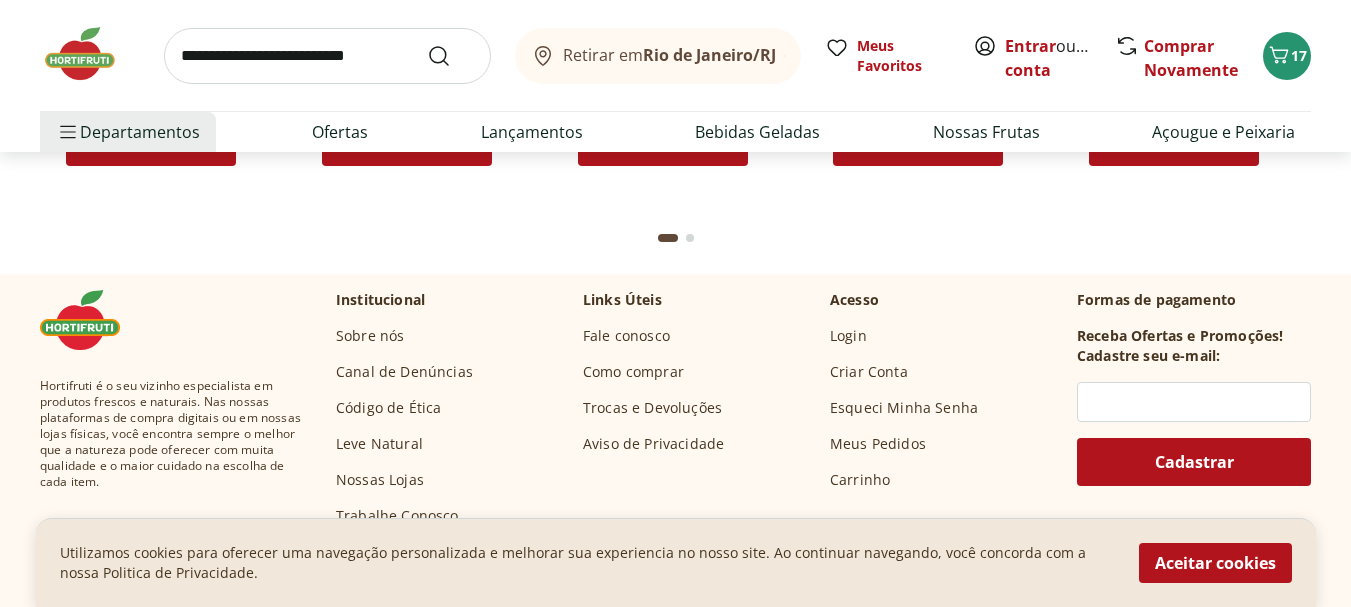 click on "Nossas Lojas" at bounding box center (380, 480) 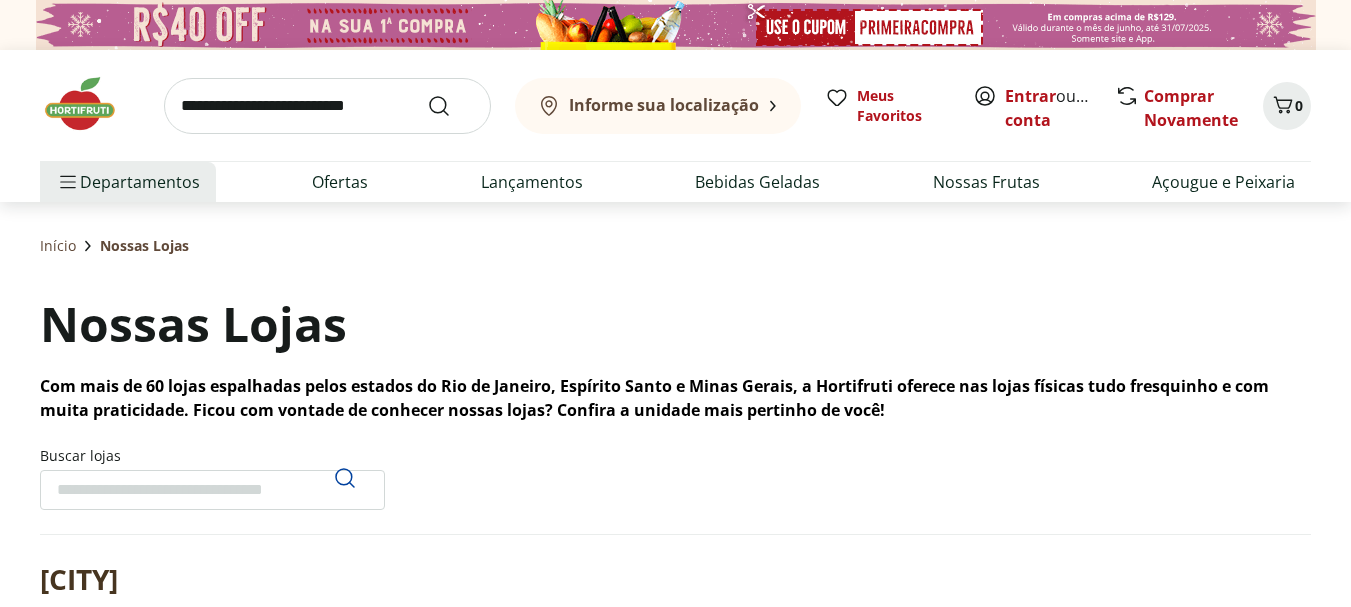 scroll, scrollTop: 0, scrollLeft: 0, axis: both 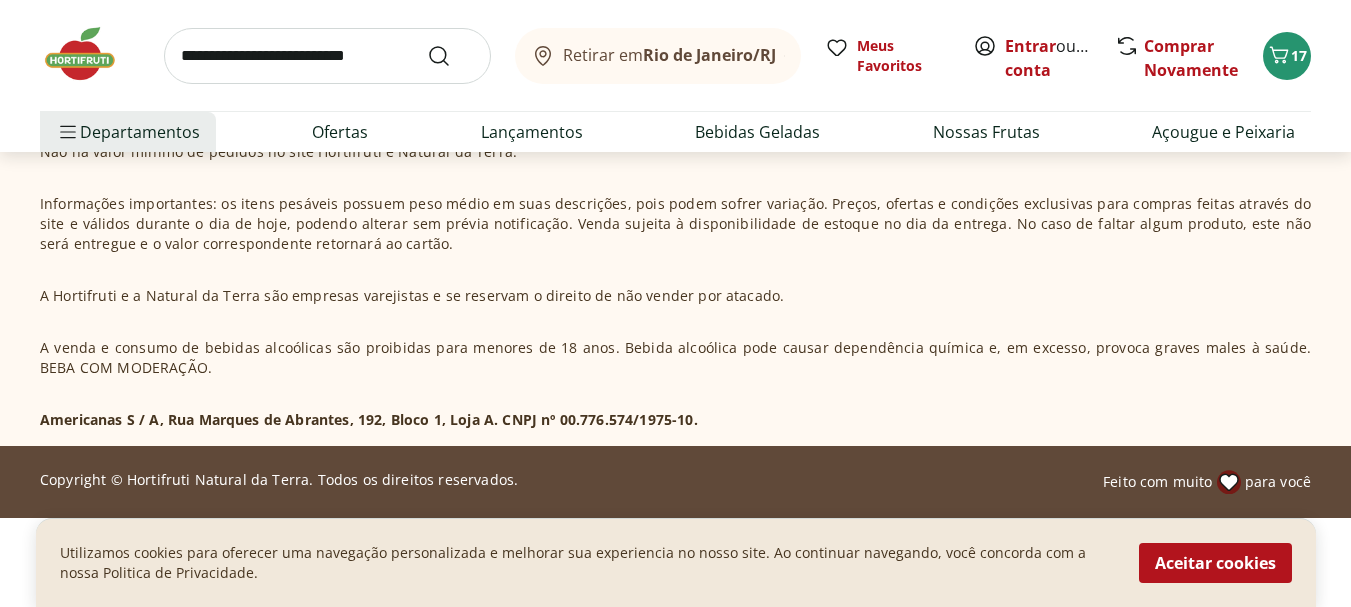 click on "Retirar em  Rio de Janeiro/RJ Entrar  ou  Criar conta 17 Retirar em  Rio de Janeiro/RJ Meus Favoritos Entrar  ou  Criar conta Comprar Novamente 17  Departamentos Nossa Marca Nossa Marca Ver tudo do departamento Açougue & Peixaria Congelados e Refrigerados Frutas, Legumes e Verduras Orgânicos Mercearia Sorvetes Hortifruti Hortifruti Ver tudo do departamento Cogumelos Frutas Legumes Ovos Temperos Frescos Verduras Orgânicos Orgânicos Ver tudo do departamento Bebidas Orgânicas Frutas Orgânicas Legumes Orgânicos Ovos Orgânicos Perecíveis Orgânicos Verduras Orgânicas Temperos Frescos Açougue e Peixaria Açougue e Peixaria Ver tudo do departamento Aves Bovinos Exóticos Frutos do Mar Linguiça e Salsicha Peixes Salgados e Defumados Suínos Prontinhos Prontinhos Ver tudo do departamento Frutas Cortadinhas Pré Preparados Prontos para Consumo Saladas Sucos e Água de Coco Padaria Padaria Ver tudo do departamento Bolos e Mini Bolos Doces Pão Padaria Própria Salgados Torradas Bebidas Bebidas Água Cerveja" at bounding box center (675, -3305) 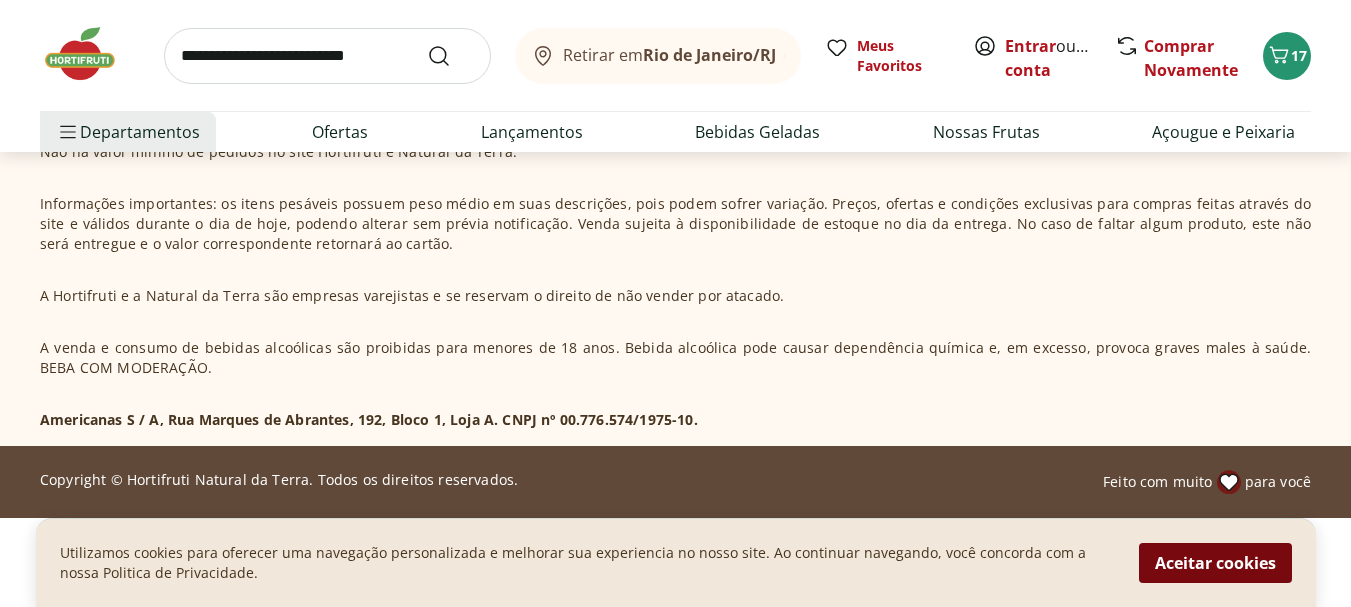 click on "Aceitar cookies" at bounding box center (1215, 563) 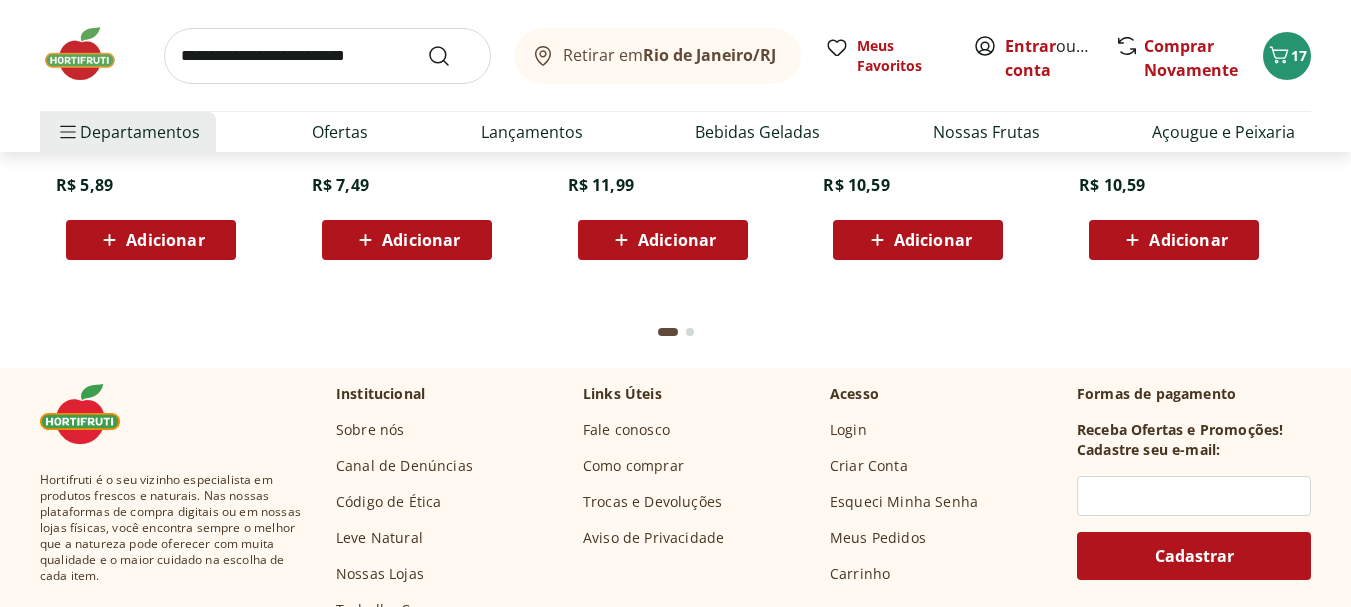 scroll, scrollTop: 6896, scrollLeft: 0, axis: vertical 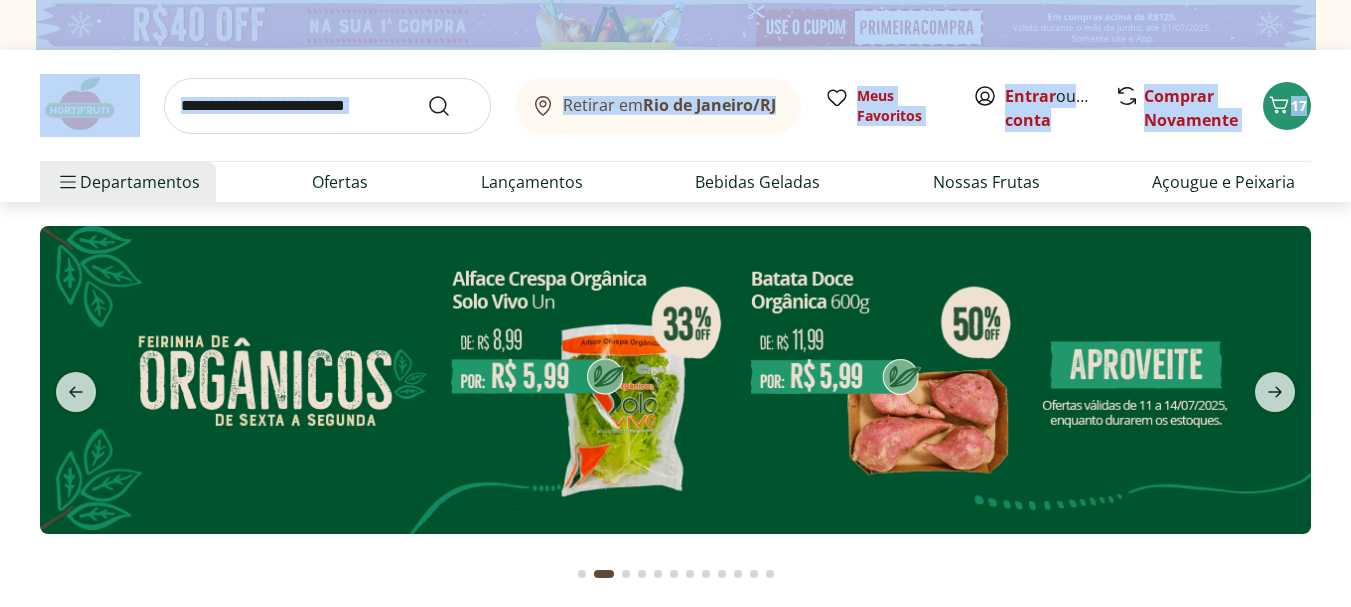 drag, startPoint x: 1340, startPoint y: 49, endPoint x: 1365, endPoint y: 62, distance: 28.178005 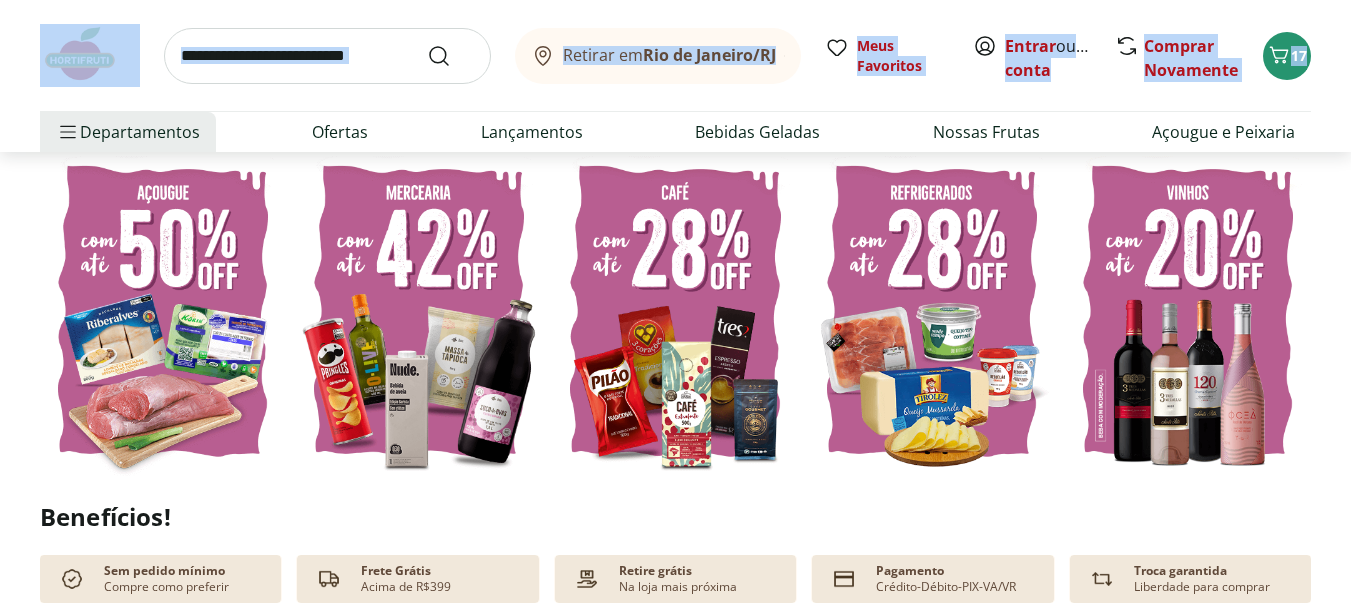 scroll, scrollTop: 509, scrollLeft: 0, axis: vertical 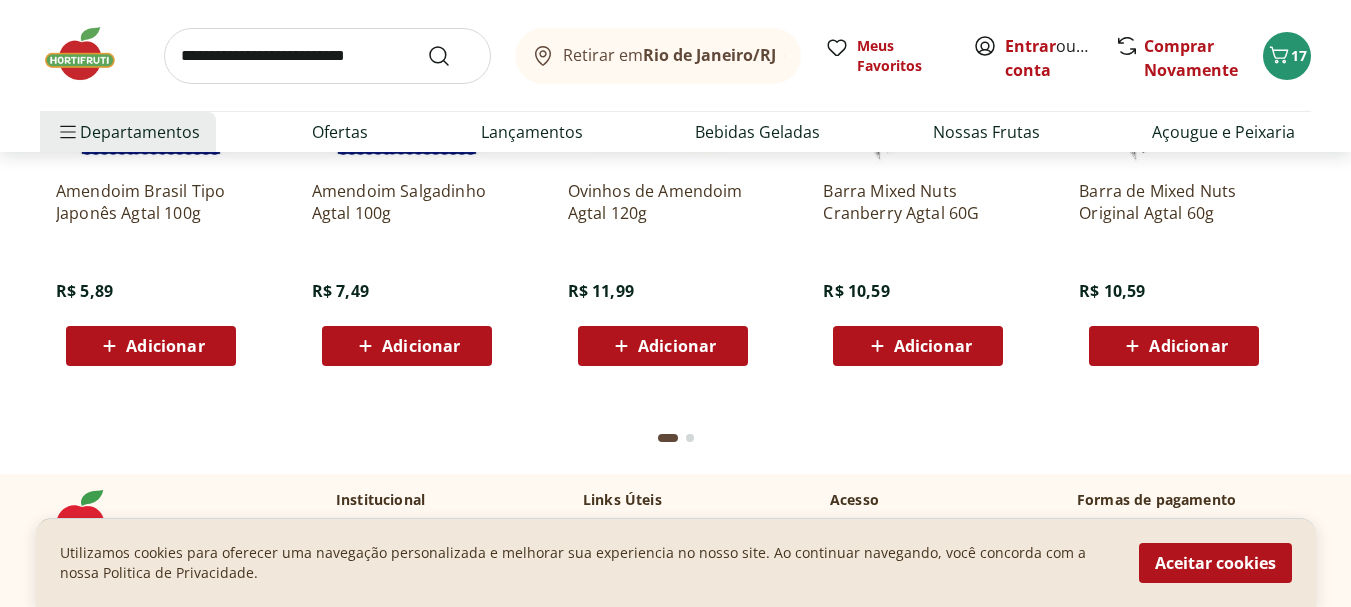 drag, startPoint x: 1296, startPoint y: 427, endPoint x: 1340, endPoint y: 434, distance: 44.553337 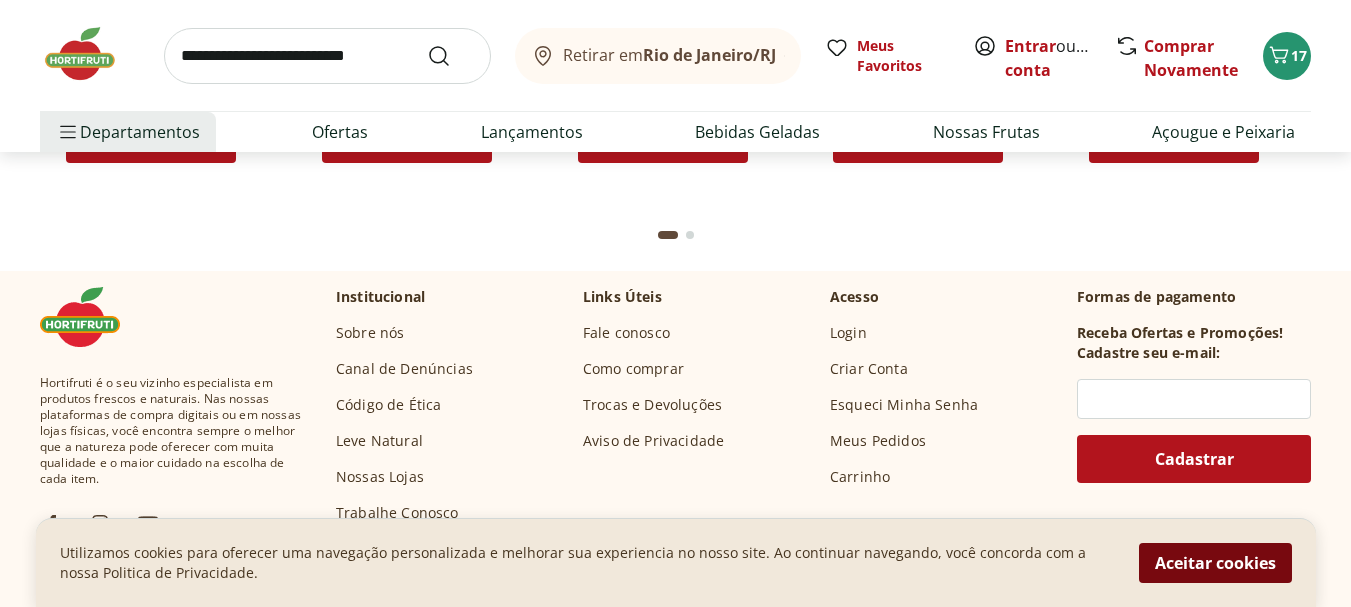 click on "Aceitar cookies" at bounding box center [1215, 563] 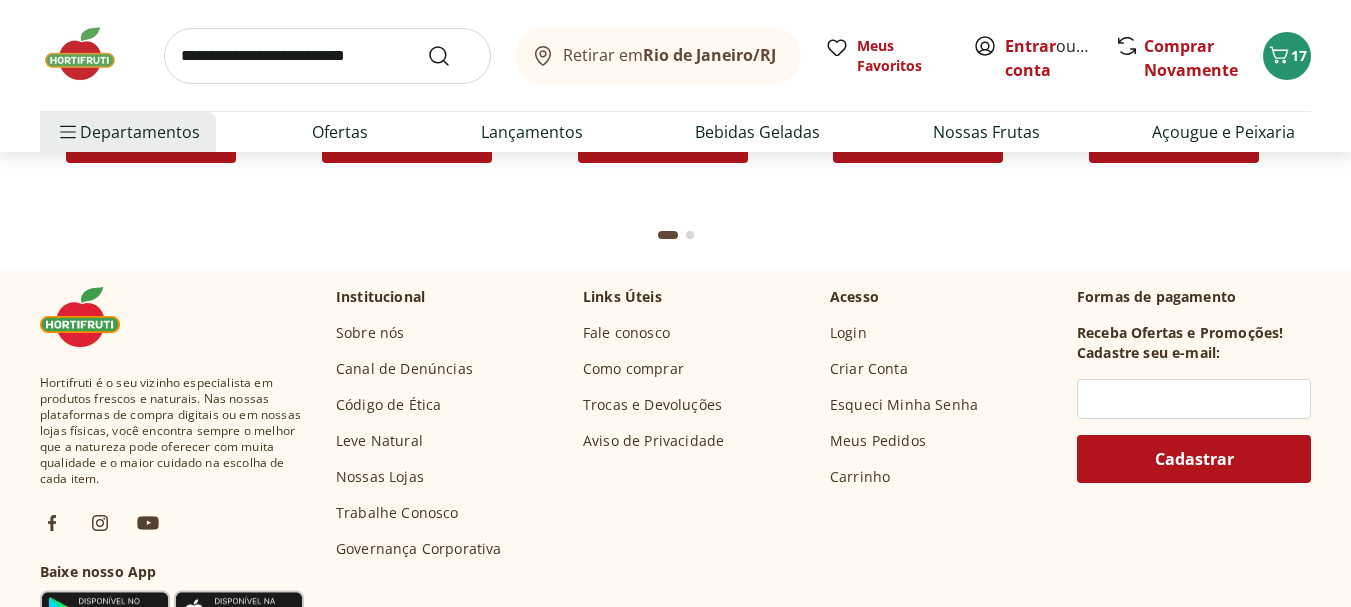click on "Nossas Lojas" at bounding box center [380, 477] 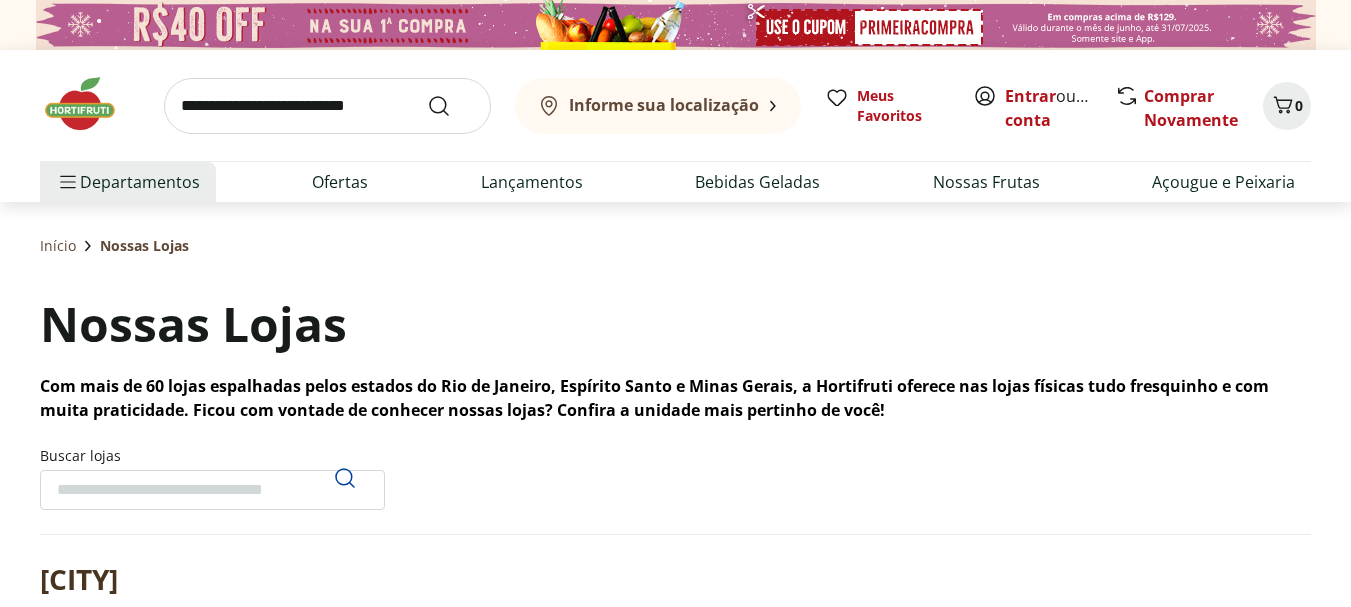 scroll, scrollTop: 0, scrollLeft: 0, axis: both 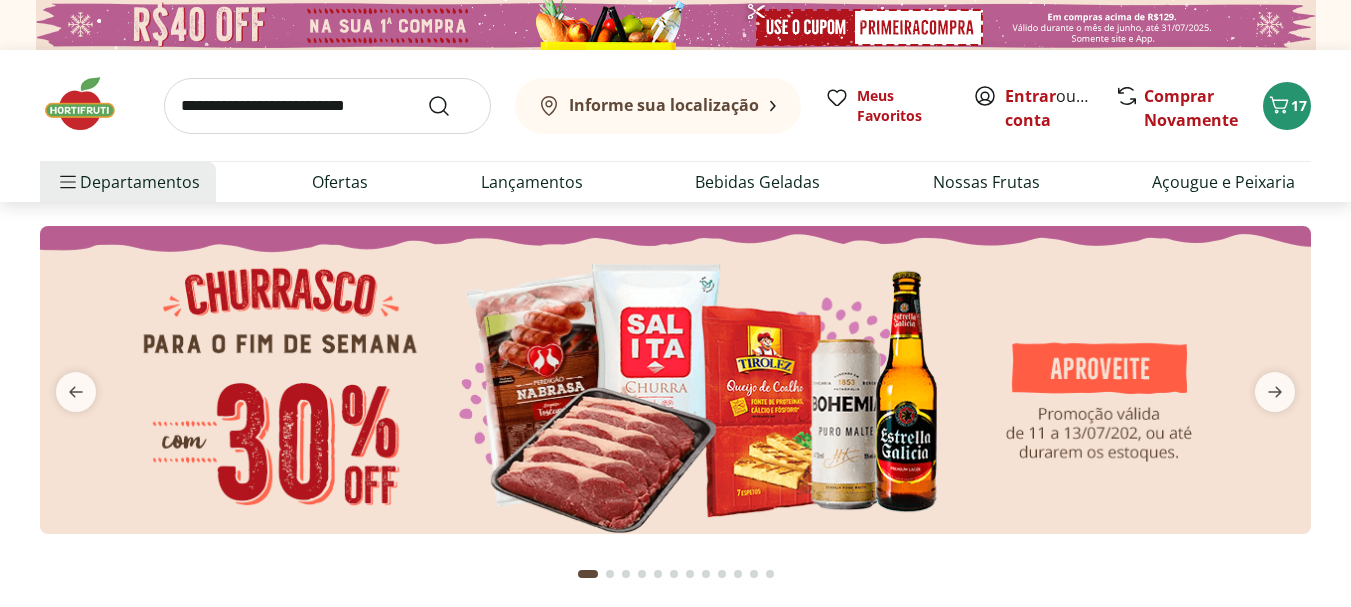 click on "Informe sua localização Meus Favoritos Entrar  ou  Criar conta Comprar Novamente 17" at bounding box center [675, 105] 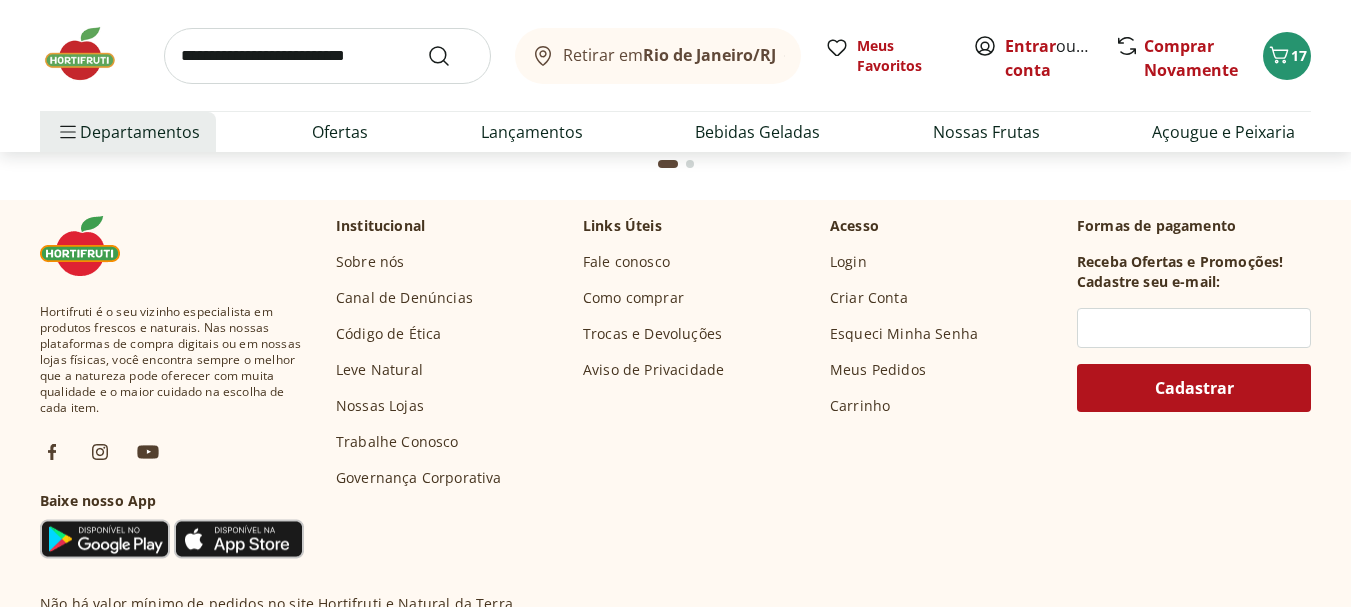 scroll, scrollTop: 7049, scrollLeft: 0, axis: vertical 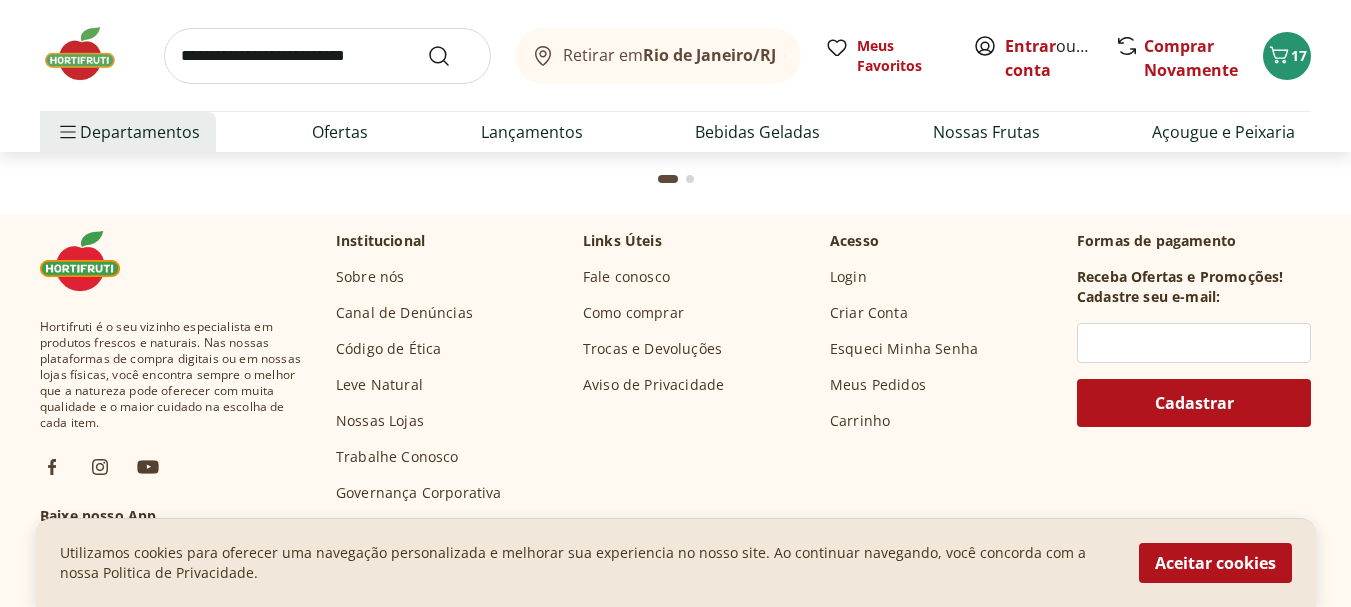 click on "Nossas Lojas" at bounding box center (380, 421) 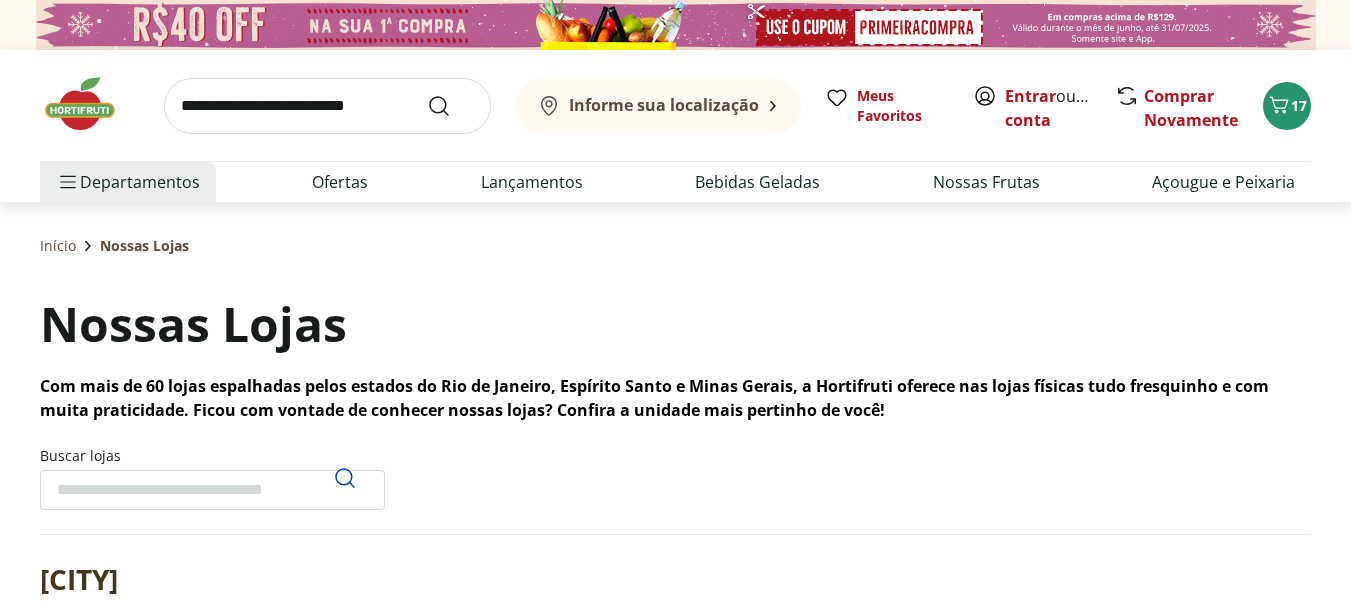 scroll, scrollTop: 0, scrollLeft: 0, axis: both 